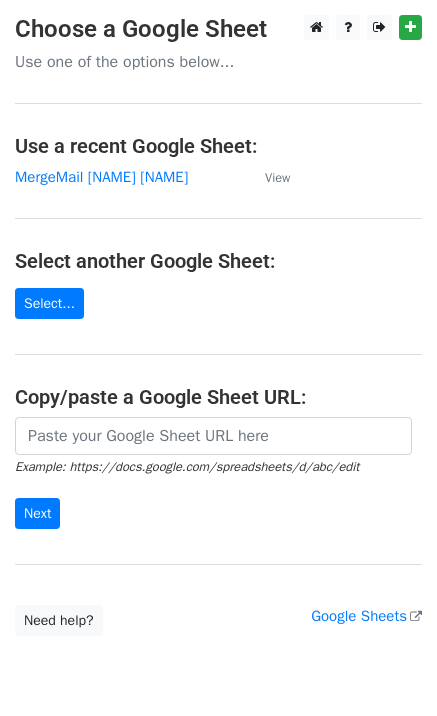 scroll, scrollTop: 0, scrollLeft: 0, axis: both 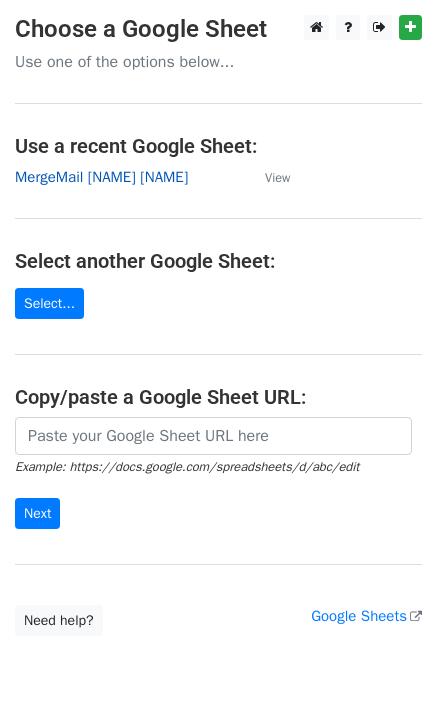 click on "MergeMail [NAME] [NAME]" at bounding box center (101, 177) 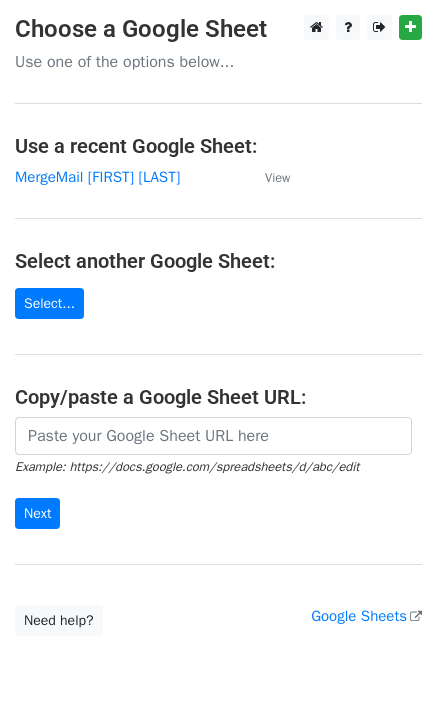 scroll, scrollTop: 0, scrollLeft: 0, axis: both 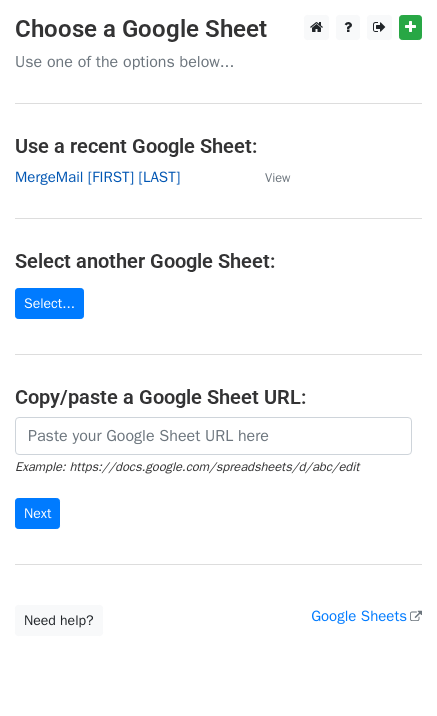 click on "MergeMail [FIRST] [LAST]" at bounding box center (97, 177) 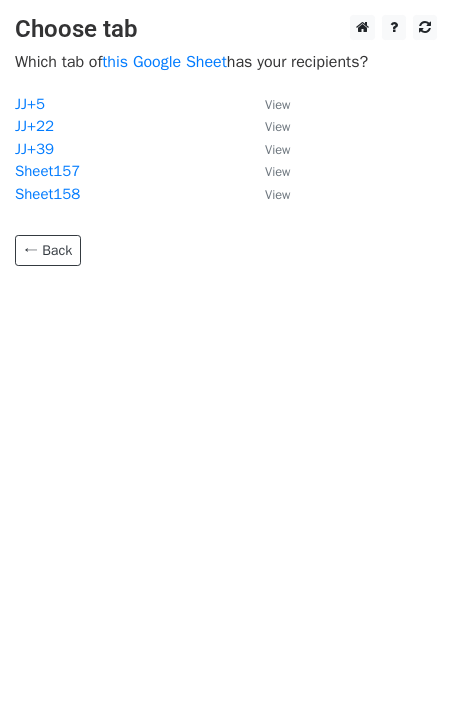scroll, scrollTop: 0, scrollLeft: 0, axis: both 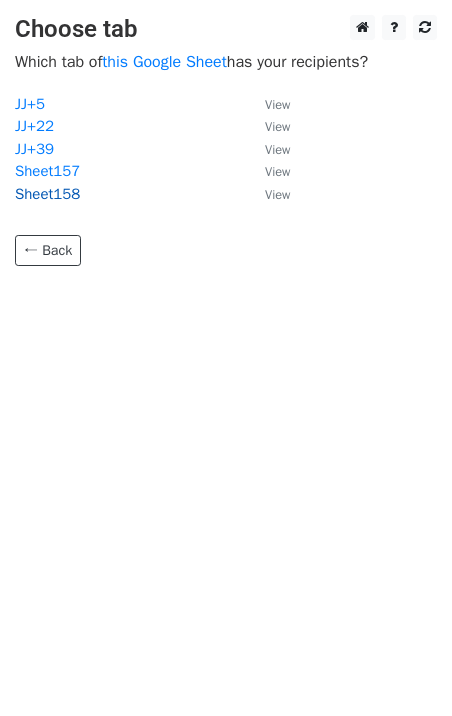 click on "Sheet158" at bounding box center [47, 194] 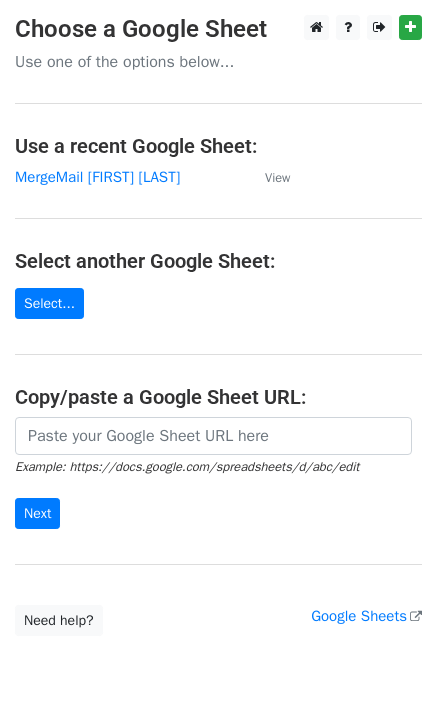 scroll, scrollTop: 0, scrollLeft: 0, axis: both 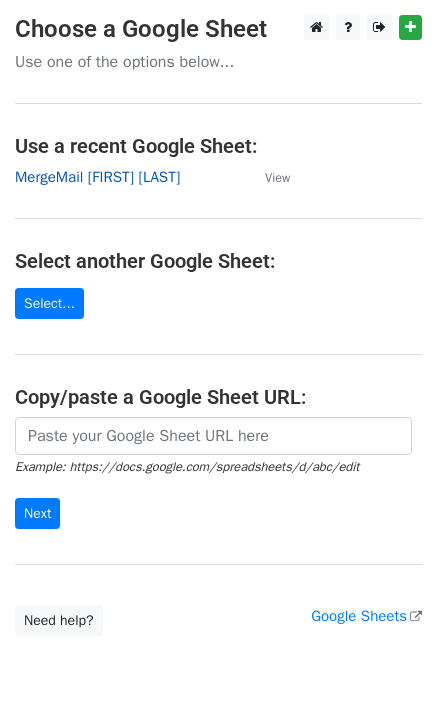 click on "MergeMail [FIRST] [LAST]" at bounding box center [97, 177] 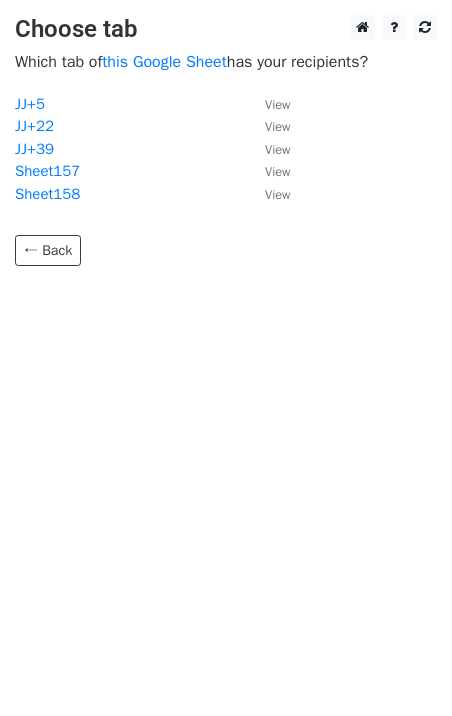 scroll, scrollTop: 0, scrollLeft: 0, axis: both 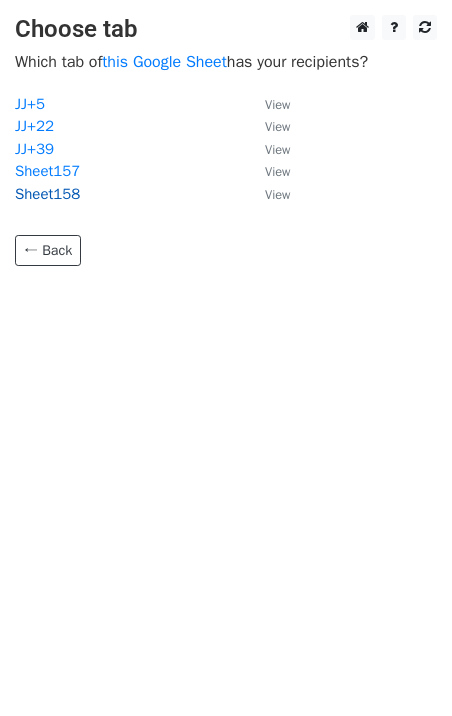 click on "Sheet158" at bounding box center (47, 194) 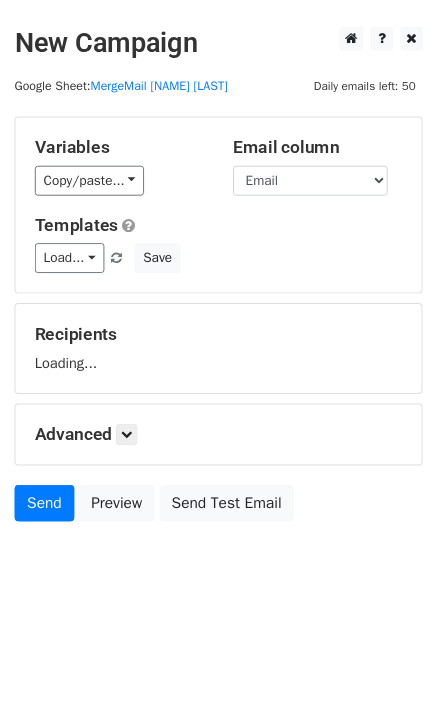 scroll, scrollTop: 0, scrollLeft: 0, axis: both 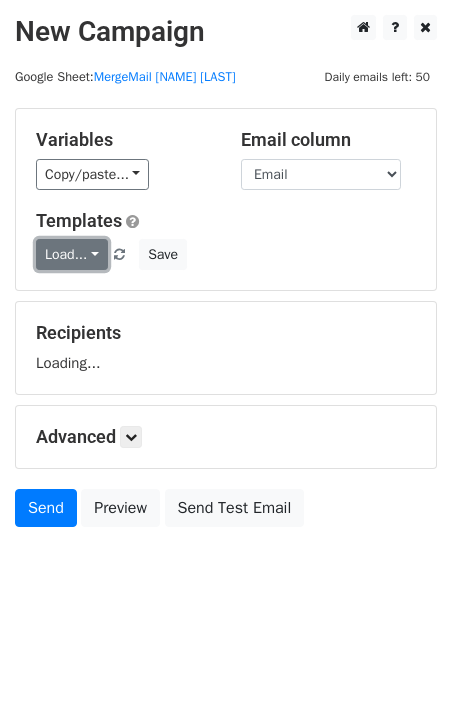 click on "Load..." at bounding box center [72, 254] 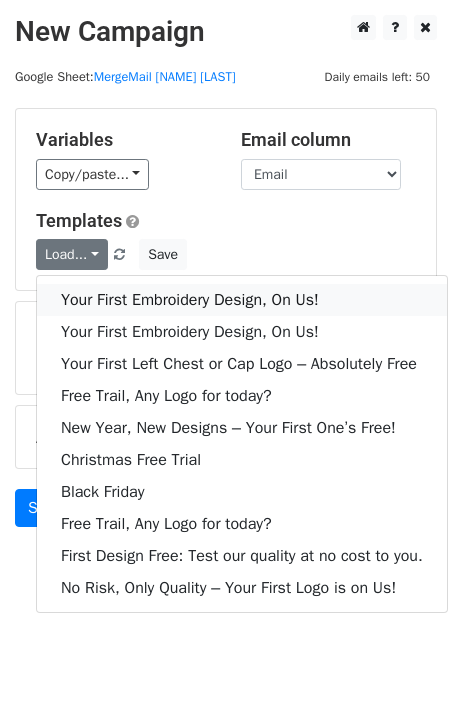 click on "Your First Embroidery Design, On Us!" at bounding box center [242, 300] 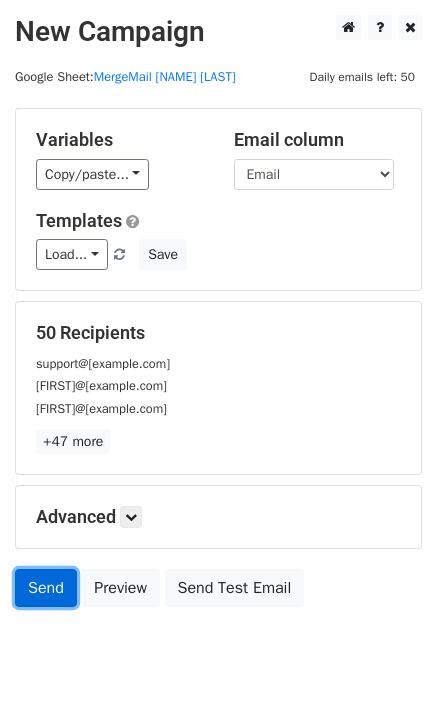 click on "Send" at bounding box center (46, 588) 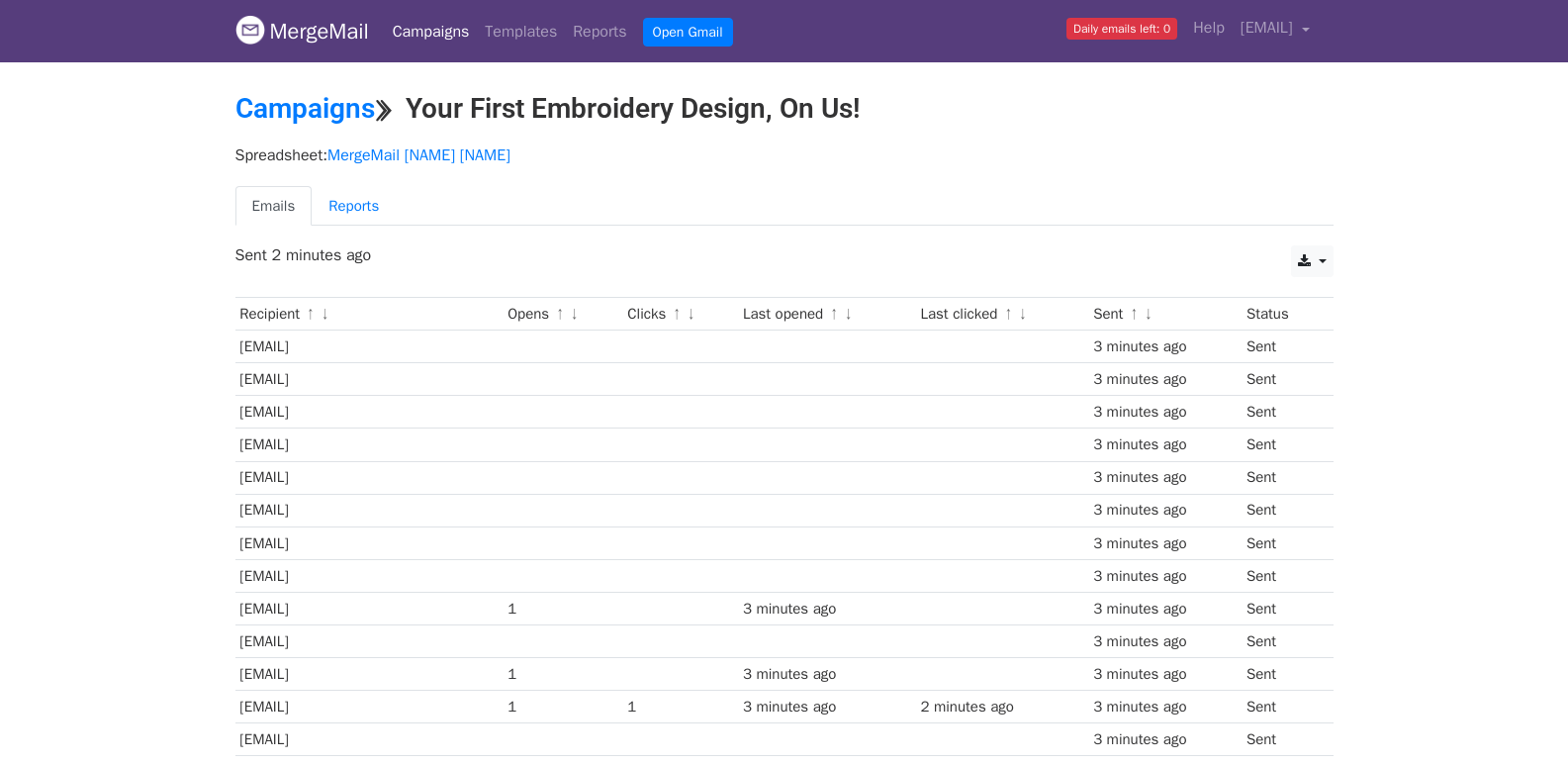 scroll, scrollTop: 0, scrollLeft: 0, axis: both 